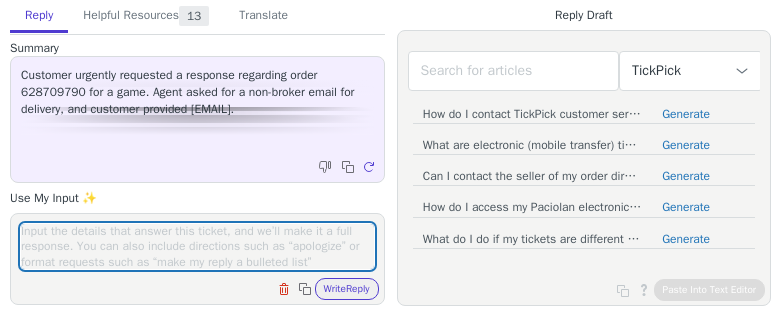 scroll, scrollTop: 0, scrollLeft: 0, axis: both 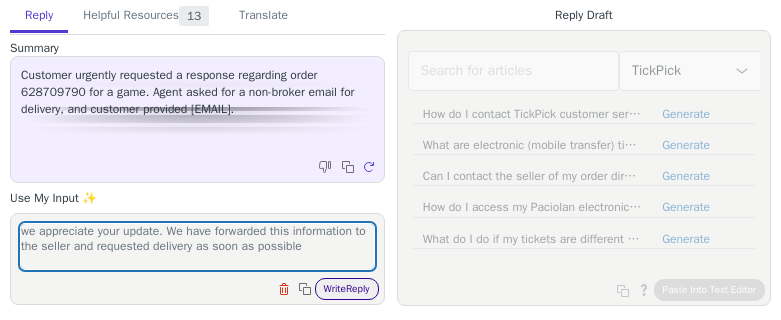 type on "we appreciate your update. We have forwarded this information to the seller and requested delivery as soon as possible" 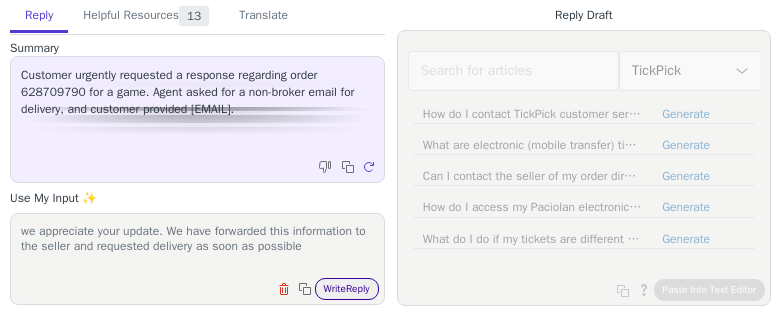 click on "Write  Reply" at bounding box center [347, 289] 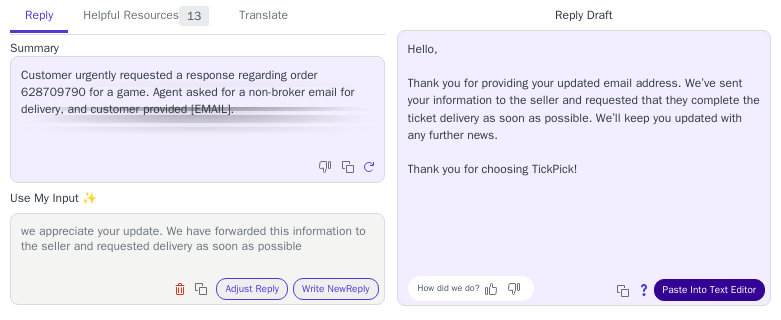 click on "Paste Into Text Editor" at bounding box center [709, 290] 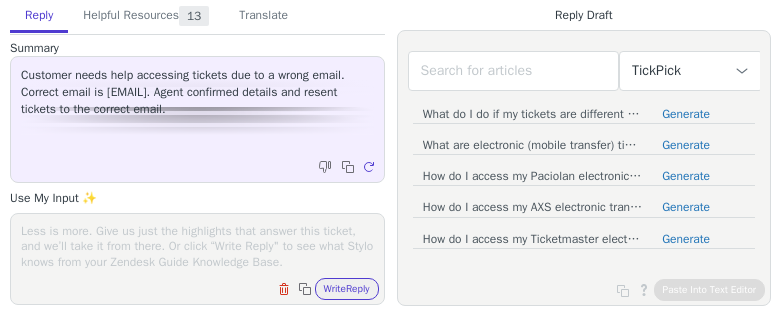 scroll, scrollTop: 0, scrollLeft: 0, axis: both 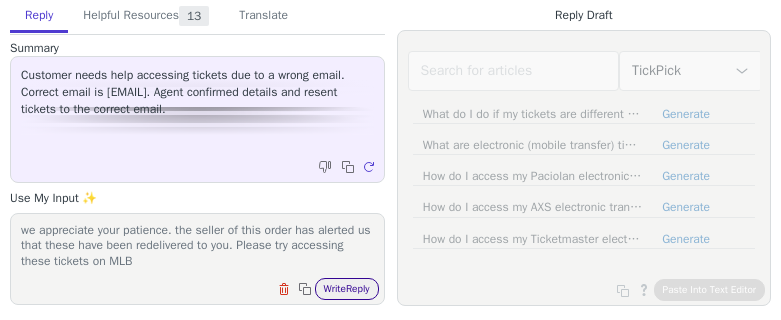 type on "we appreciate your patience. the seller of this order has alerted us that these have been redelivered to you. Please try accessing these tickets on MLB" 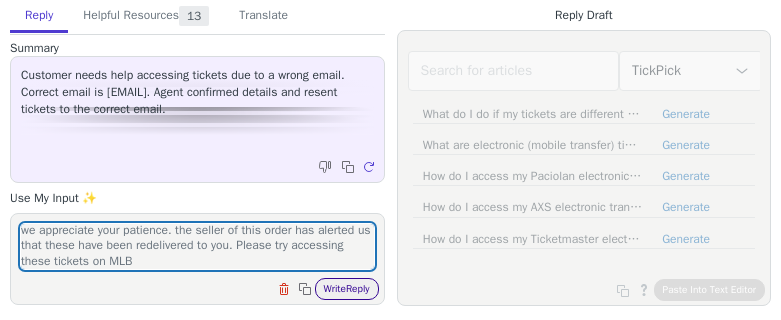 click on "Write  Reply" at bounding box center [347, 289] 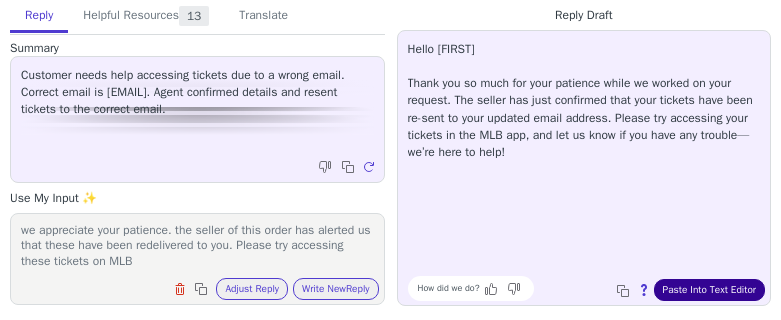 click on "Paste Into Text Editor" at bounding box center (709, 290) 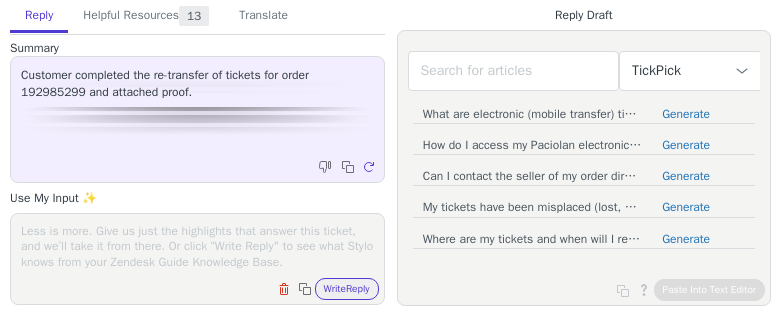 scroll, scrollTop: 0, scrollLeft: 0, axis: both 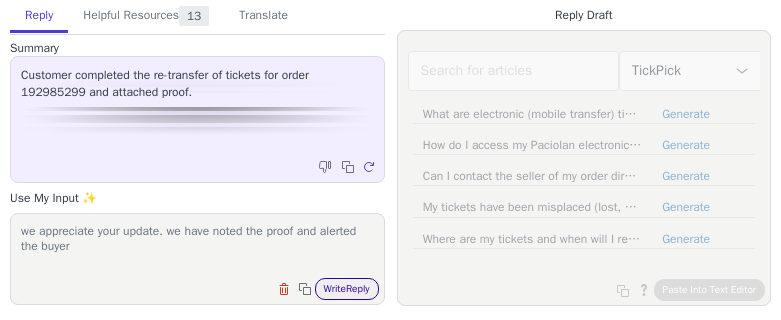 type on "we appreciate your update. we have noted the proof and alerted the buyer" 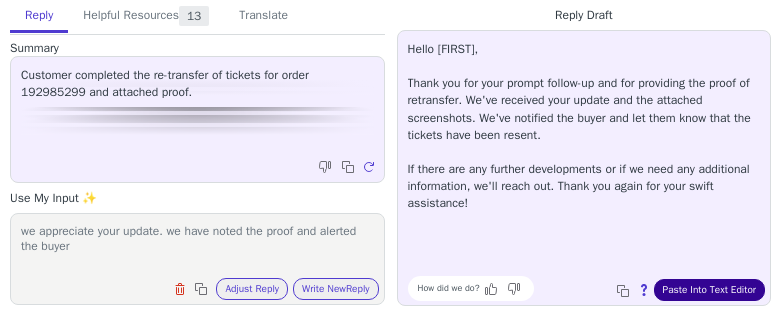 click on "Paste Into Text Editor" at bounding box center [709, 290] 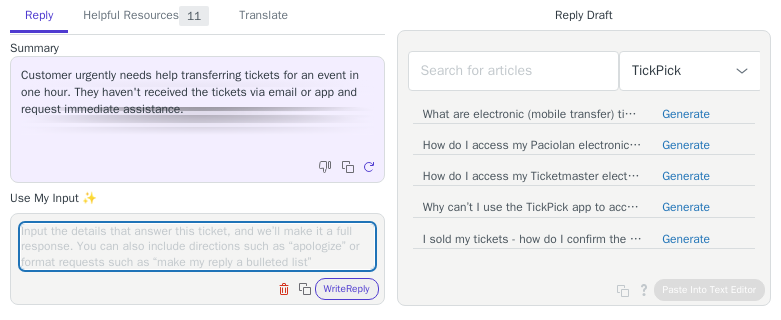 scroll, scrollTop: 0, scrollLeft: 0, axis: both 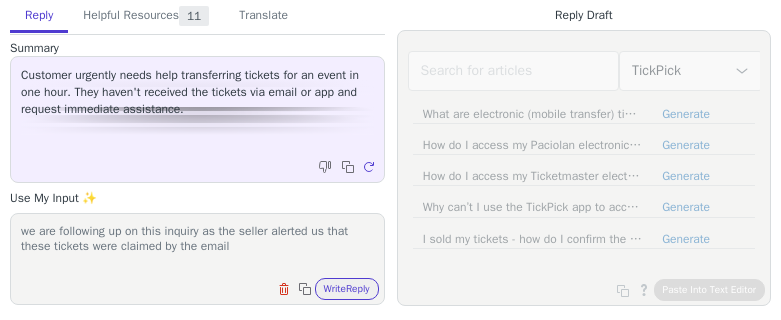 paste on "[EMAIL]" 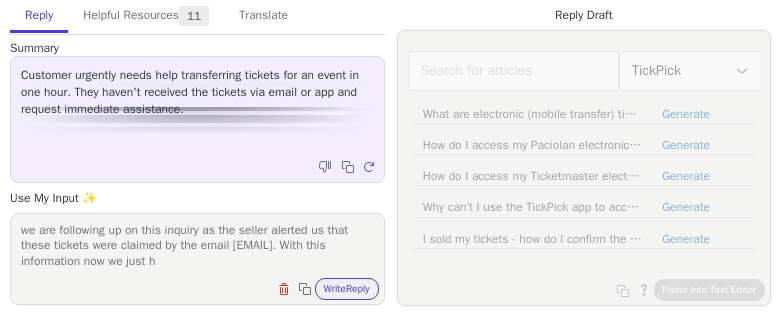 scroll, scrollTop: 17, scrollLeft: 0, axis: vertical 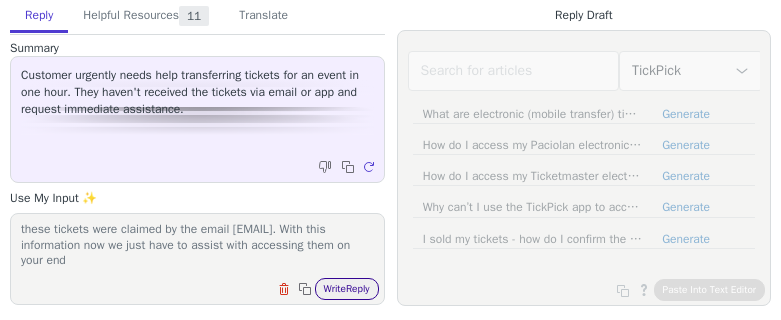type on "we are following up on this inquiry as the seller alerted us that these tickets were claimed by the email [EMAIL]. With this information now we just have to assist with accessing them on your end" 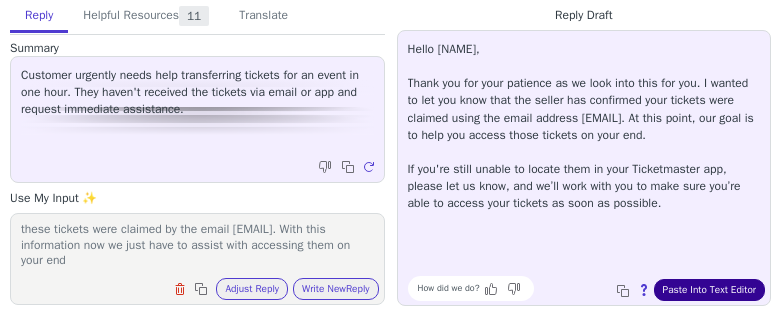 click on "Paste Into Text Editor" at bounding box center (709, 290) 